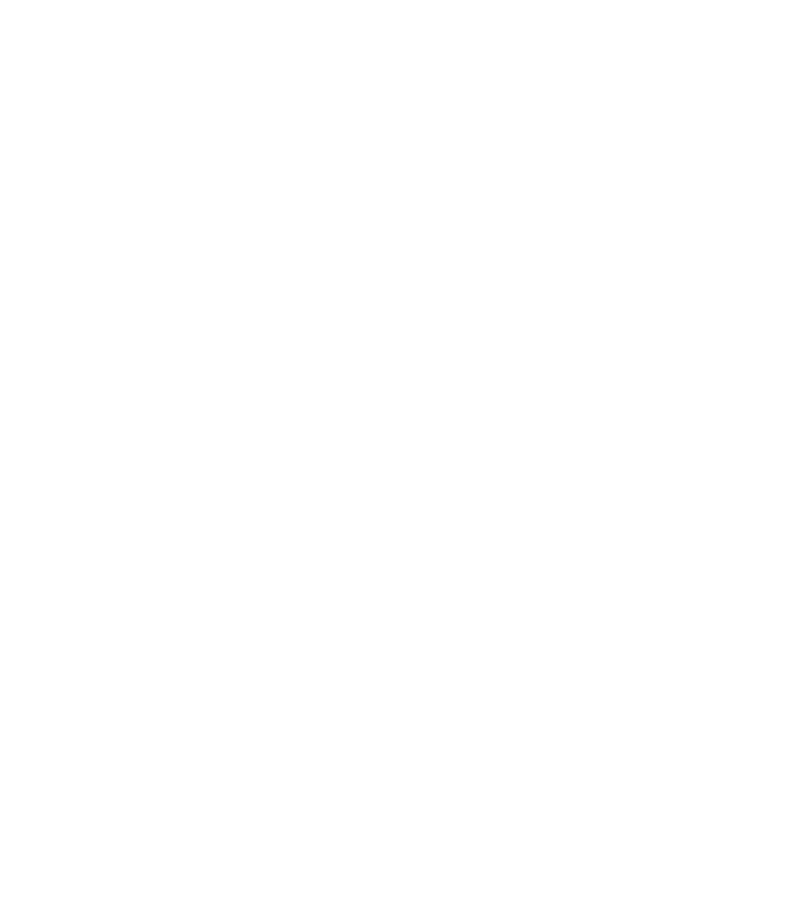 scroll, scrollTop: 0, scrollLeft: 0, axis: both 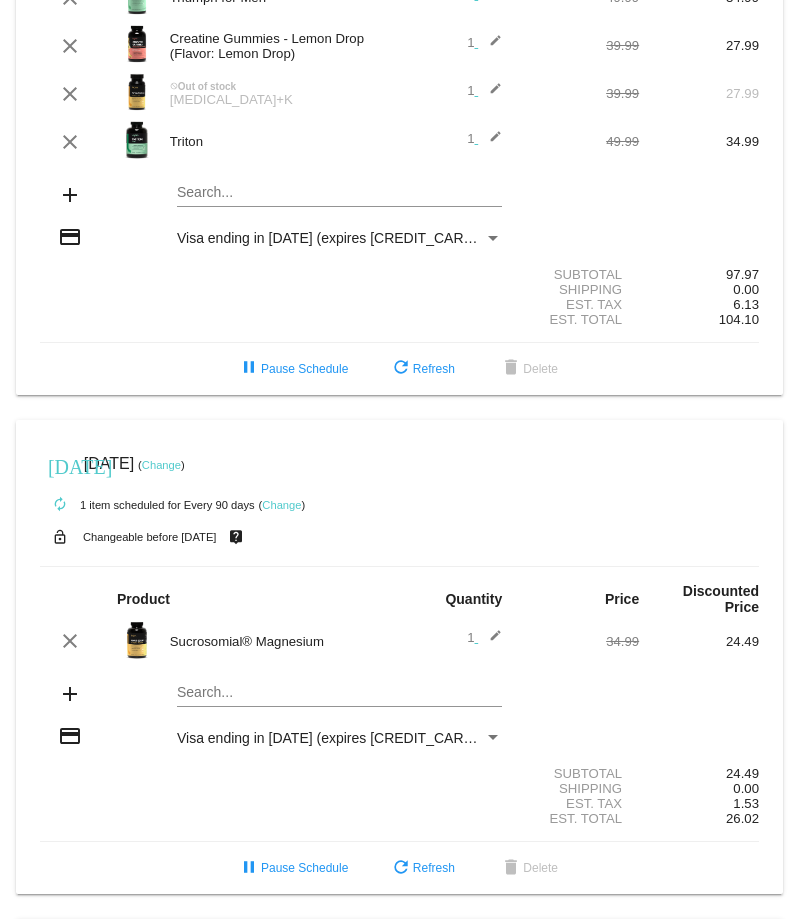 drag, startPoint x: 67, startPoint y: 195, endPoint x: 260, endPoint y: 175, distance: 194.03351 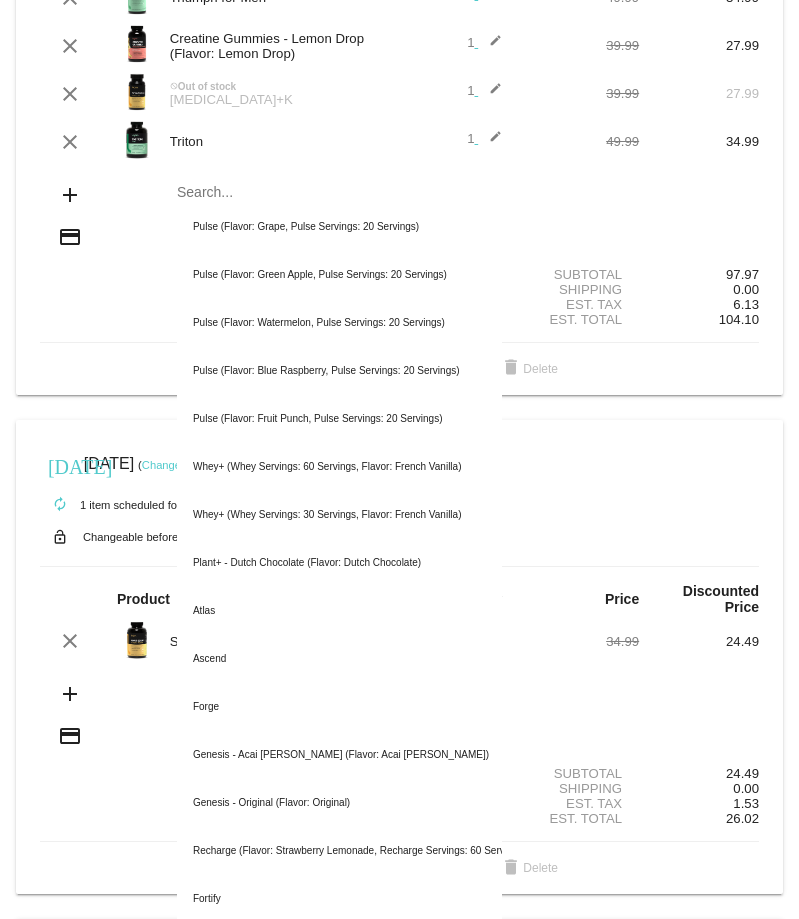 drag, startPoint x: 255, startPoint y: 197, endPoint x: 139, endPoint y: 304, distance: 157.81319 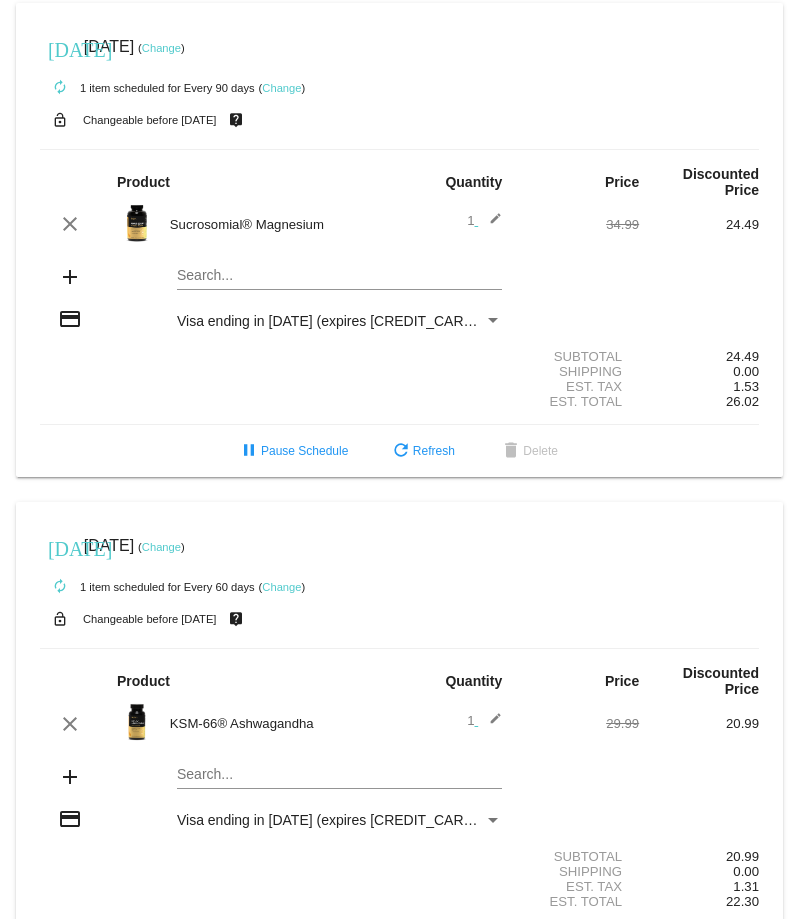 scroll, scrollTop: 700, scrollLeft: 0, axis: vertical 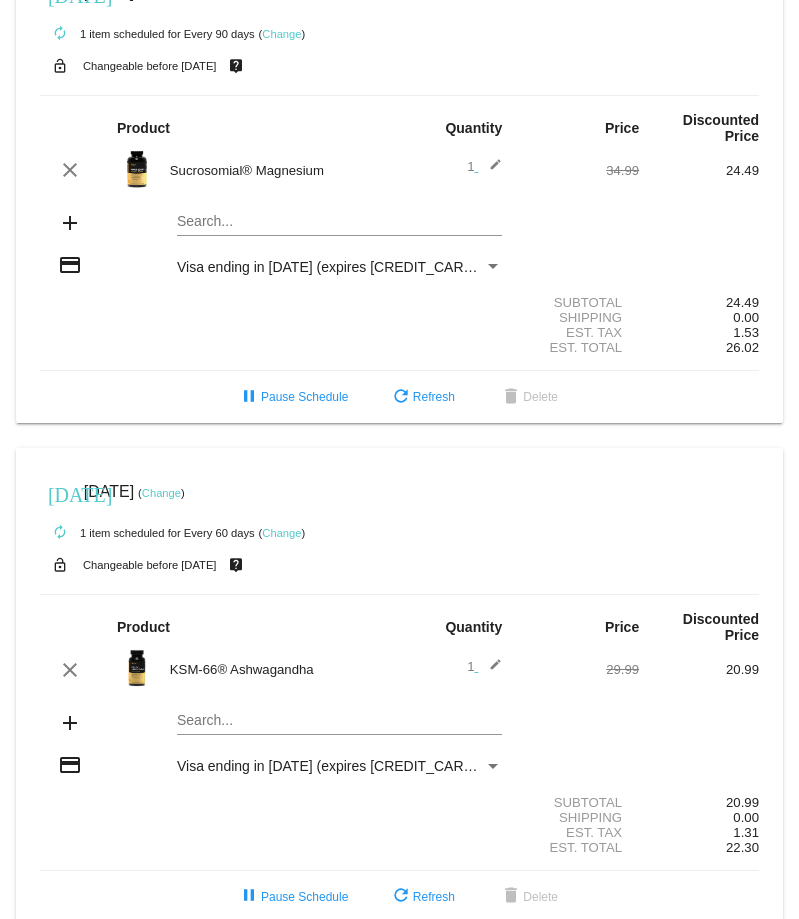 click on "Search..." 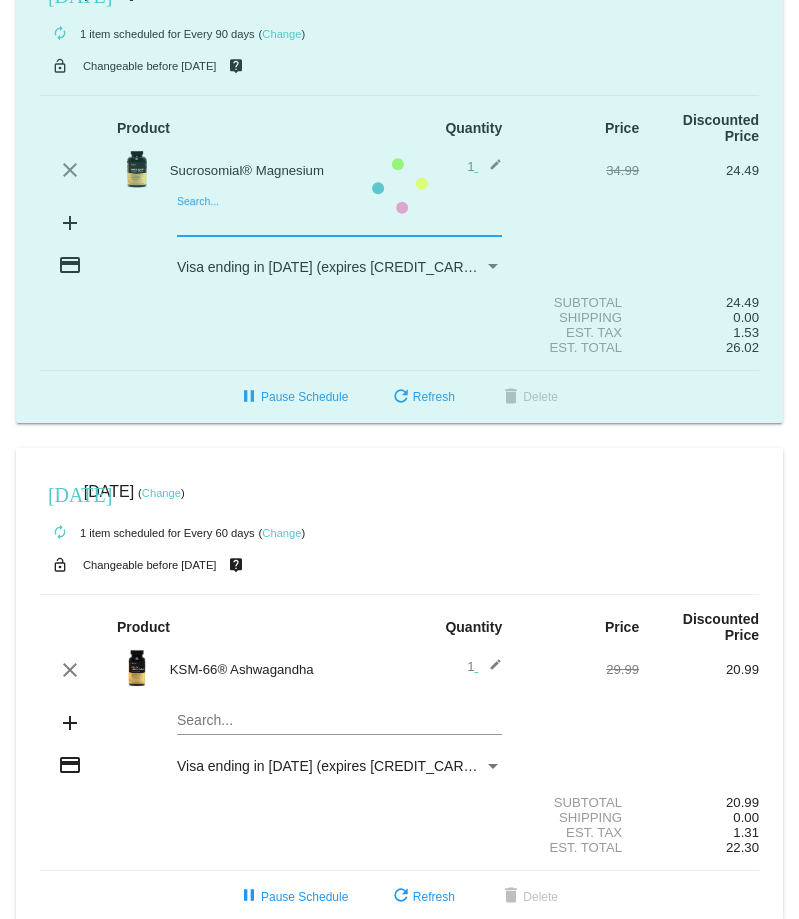 click on "[DATE]
[DATE]
( Change )
autorenew
1
item
scheduled for Every 90 days
( Change )
lock_open
Changeable before [DATE]
live_help
Product
Quantity
Price
Discounted Price
clear" 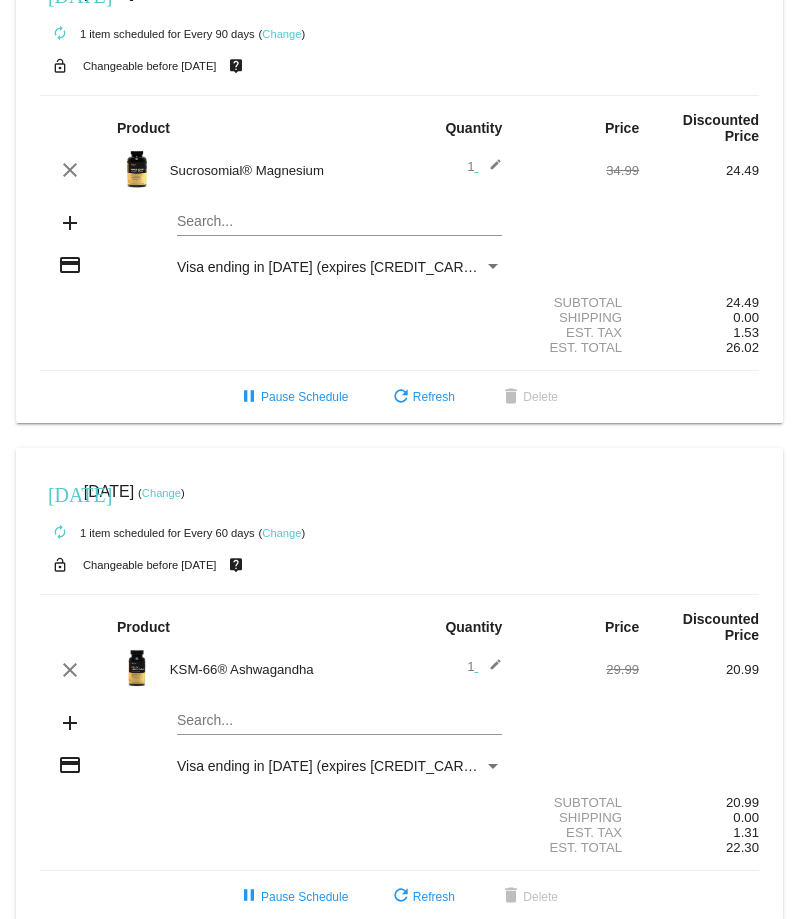 click on "[DATE]
[DATE]
( Change )
autorenew
1
item
scheduled for Every 90 days
( Change )
lock_open
Changeable before [DATE]
live_help
Product
Quantity
Price
Discounted Price
clear" 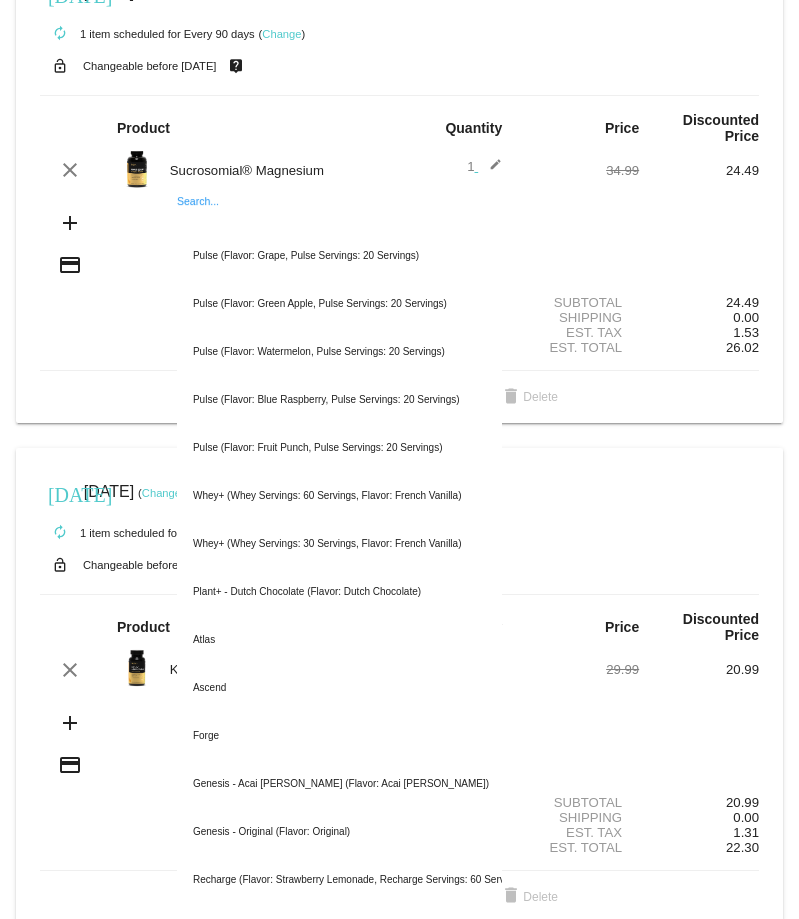 click on "Search..." at bounding box center (339, 222) 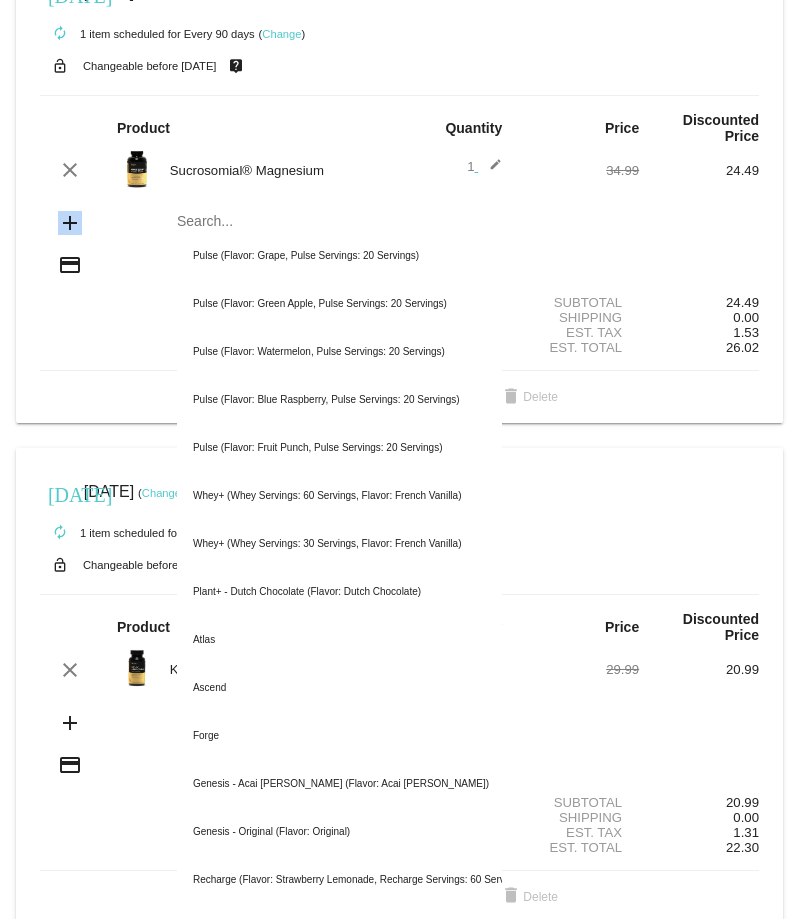 click on "add" 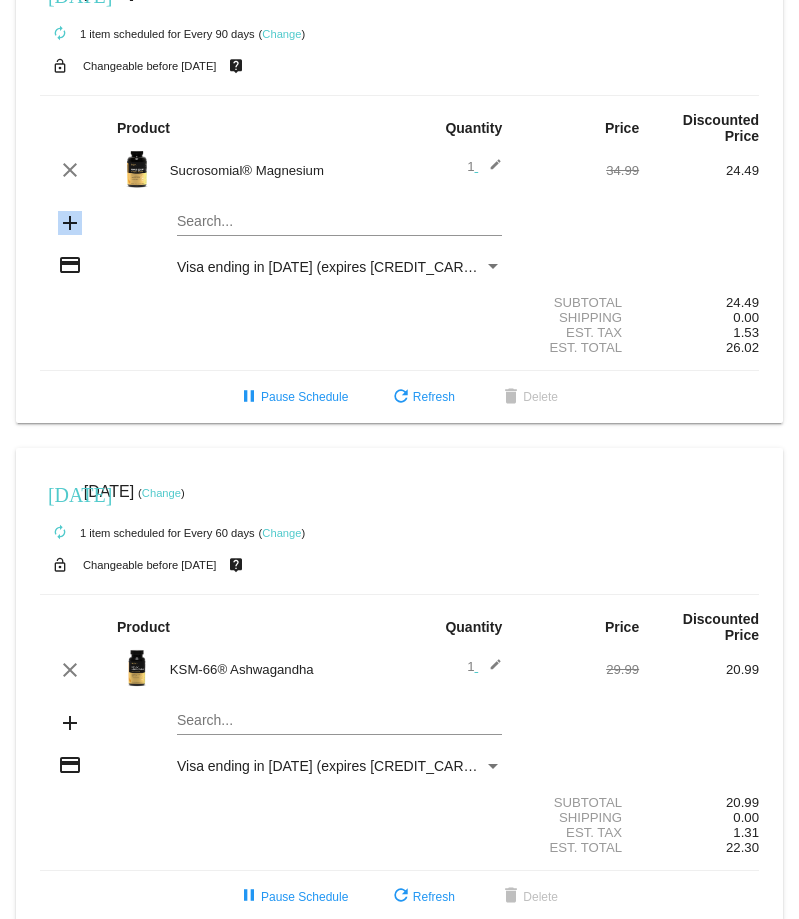 scroll, scrollTop: 0, scrollLeft: 0, axis: both 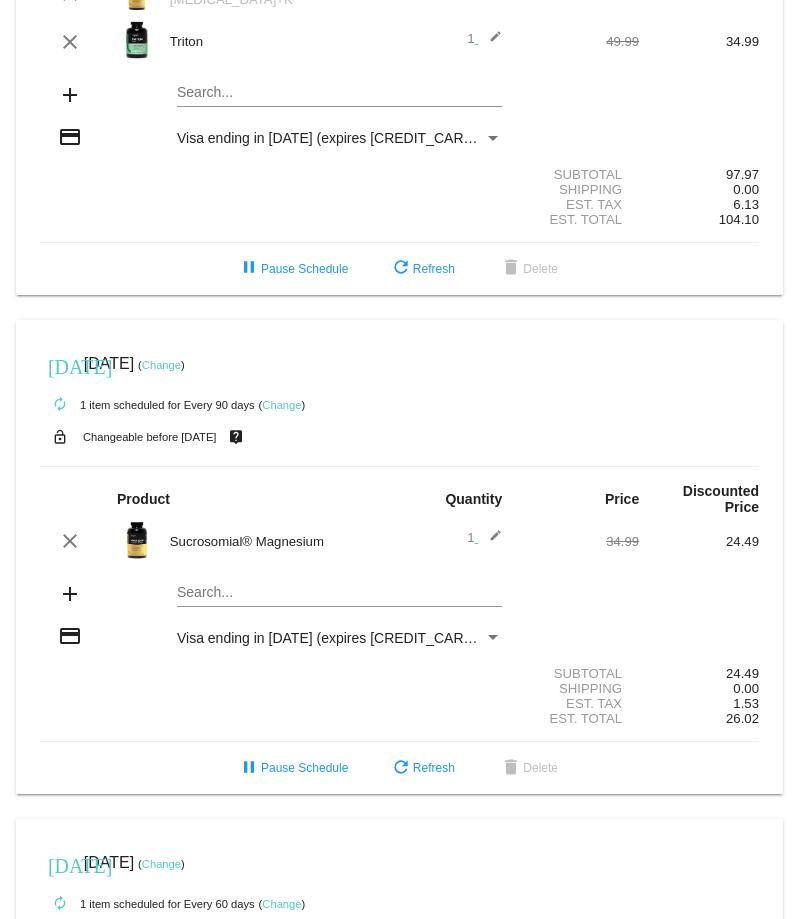 click on "[DATE]
[DATE]
( Change )
autorenew
4
items
scheduled for Every 30 days
( Change )
lock_open
Changeable before [DATE]
live_help
Product
Quantity
Price
Discounted Price
edit" 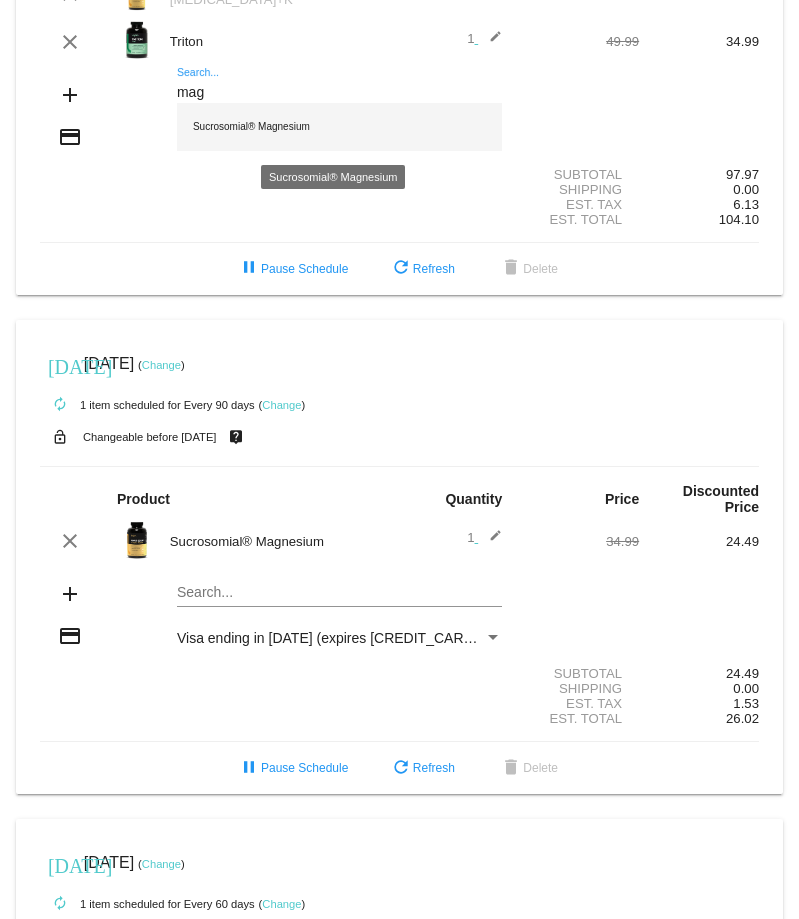 type on "mag" 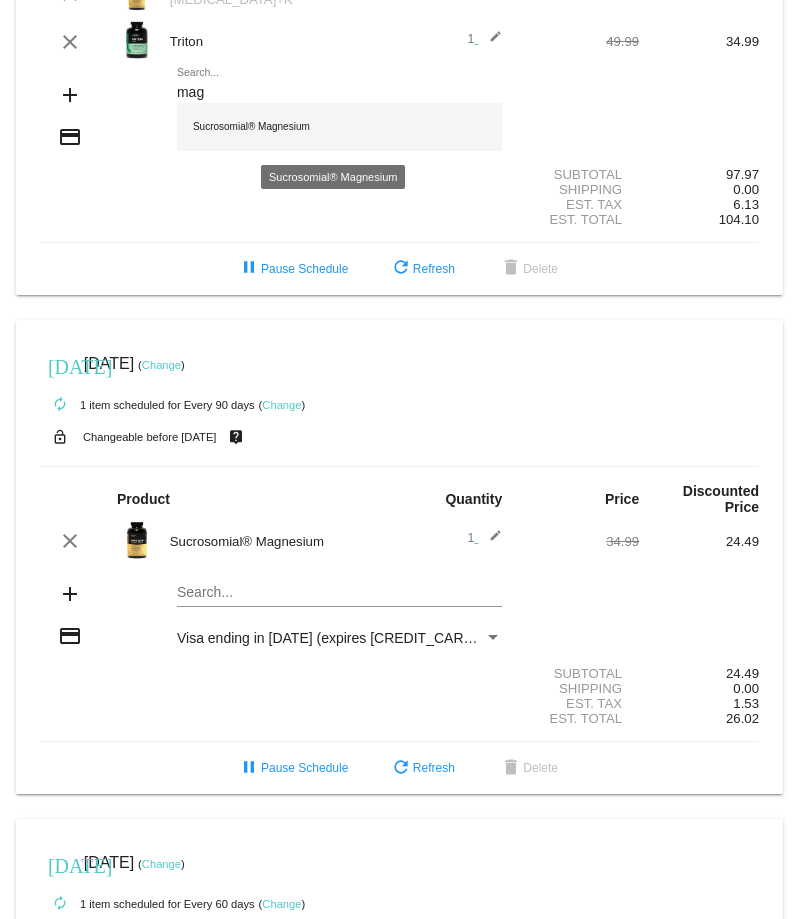 click on "Sucrosomial® Magnesium" 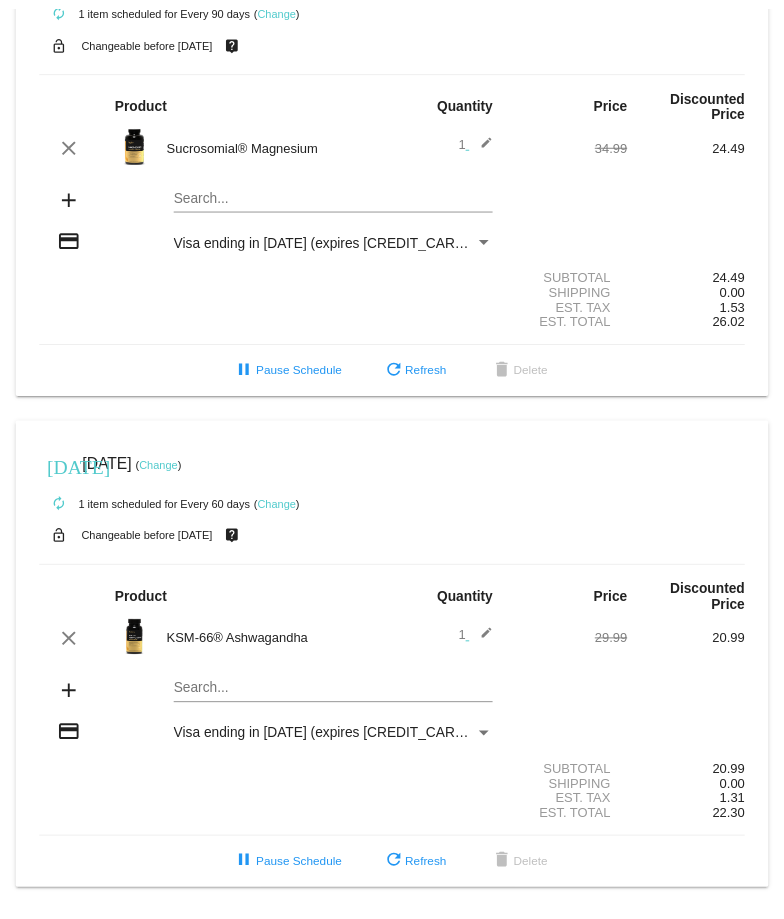 scroll, scrollTop: 677, scrollLeft: 0, axis: vertical 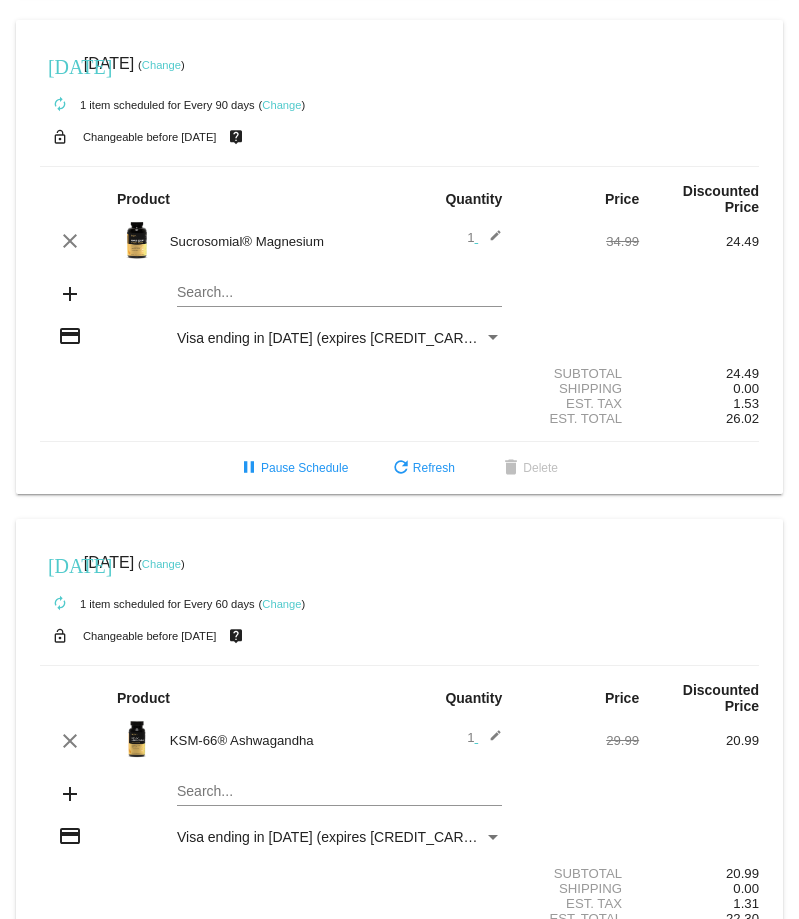 click on "Change" 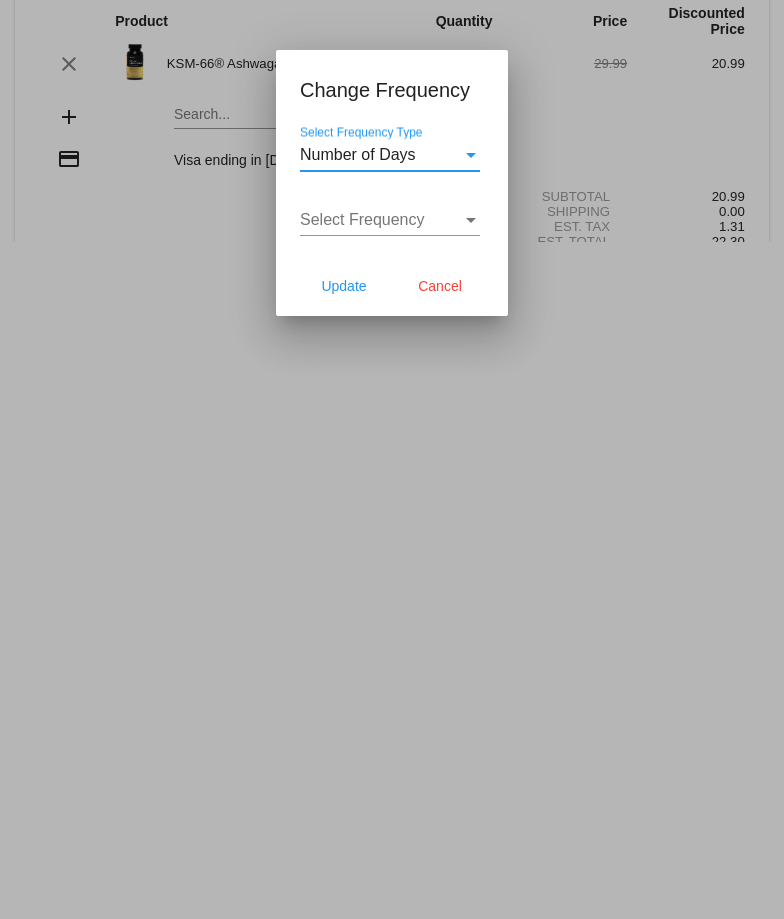 click on "Number of Days" at bounding box center (358, 154) 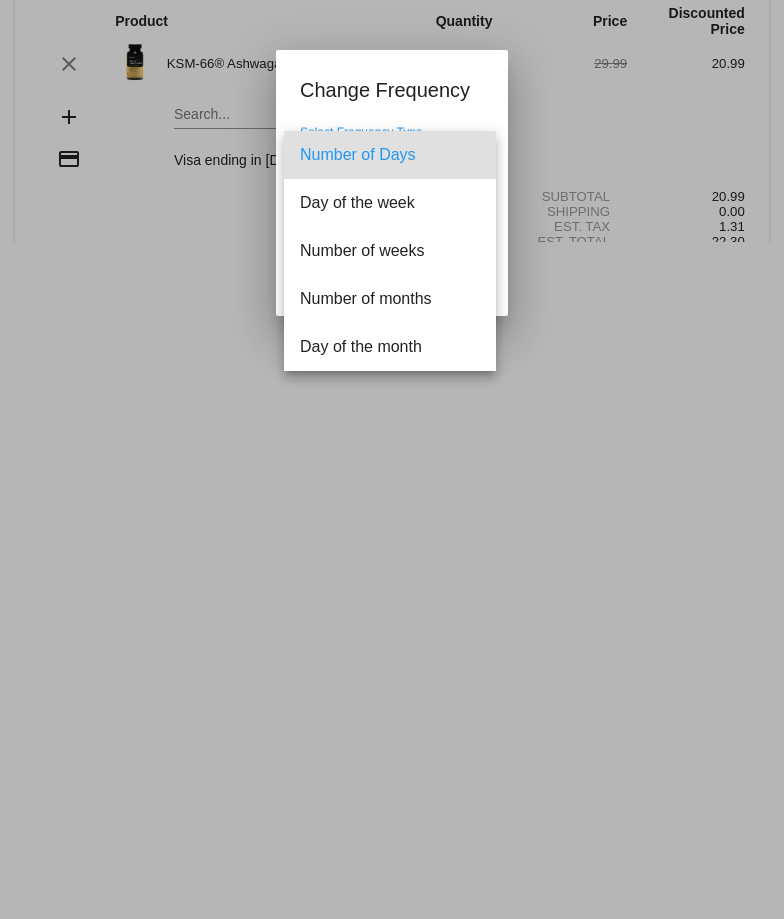 click at bounding box center [392, 459] 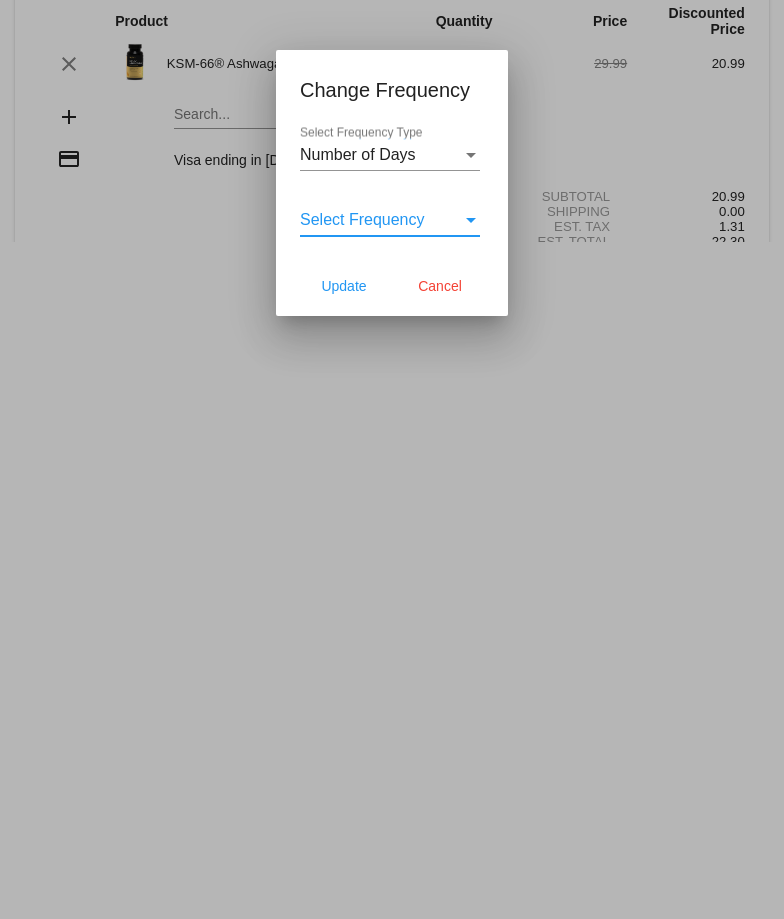 click on "Select Frequency" at bounding box center [362, 219] 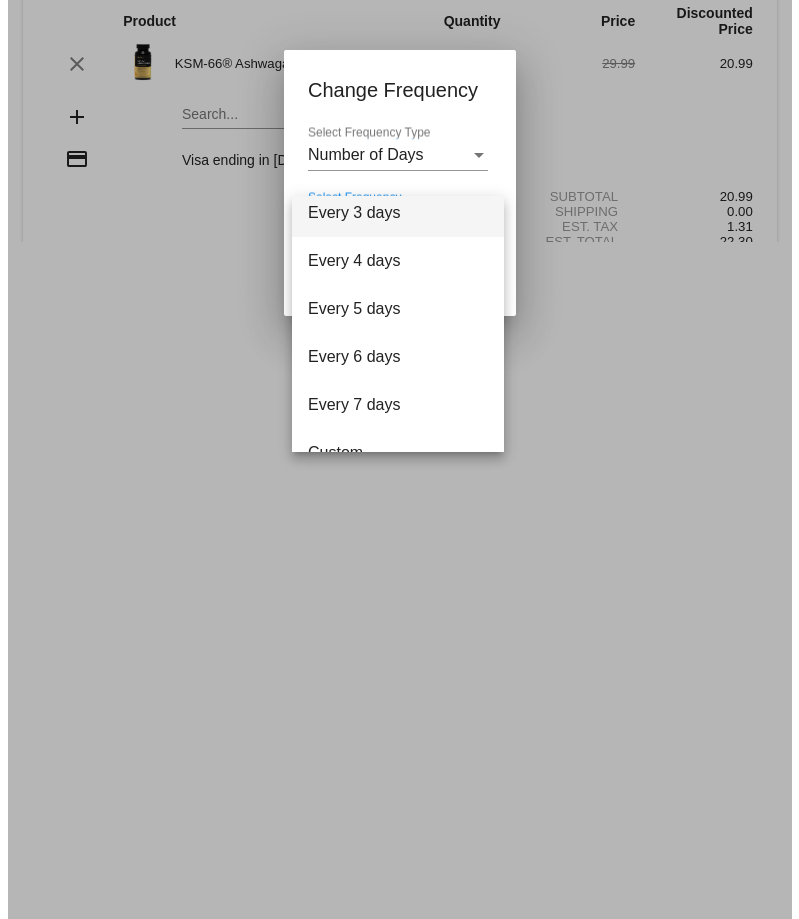 scroll, scrollTop: 80, scrollLeft: 0, axis: vertical 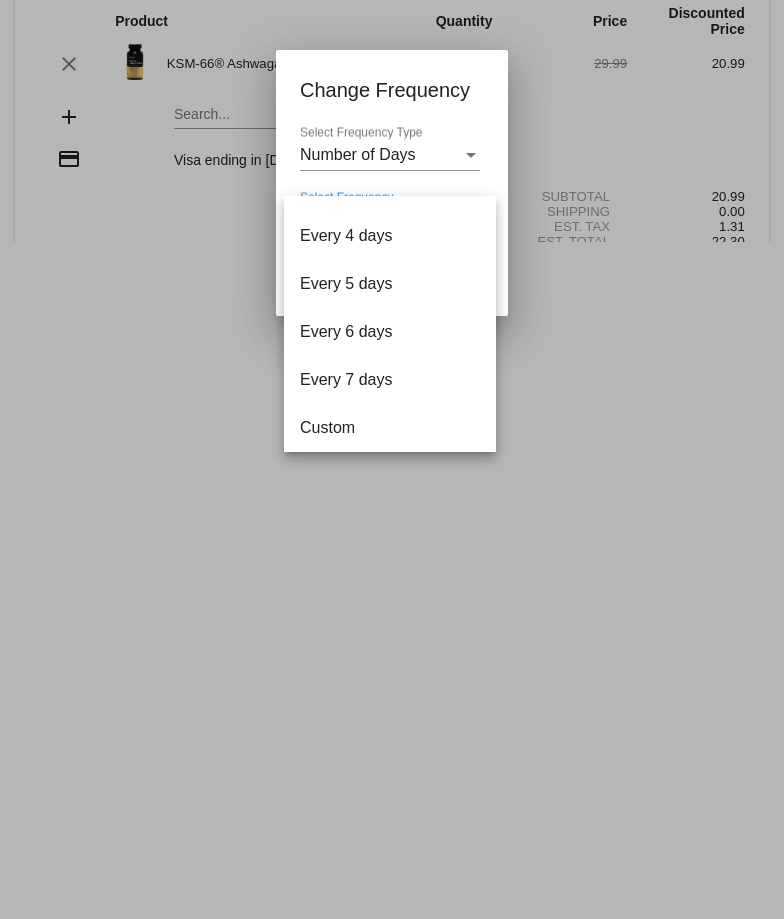 click at bounding box center [392, 459] 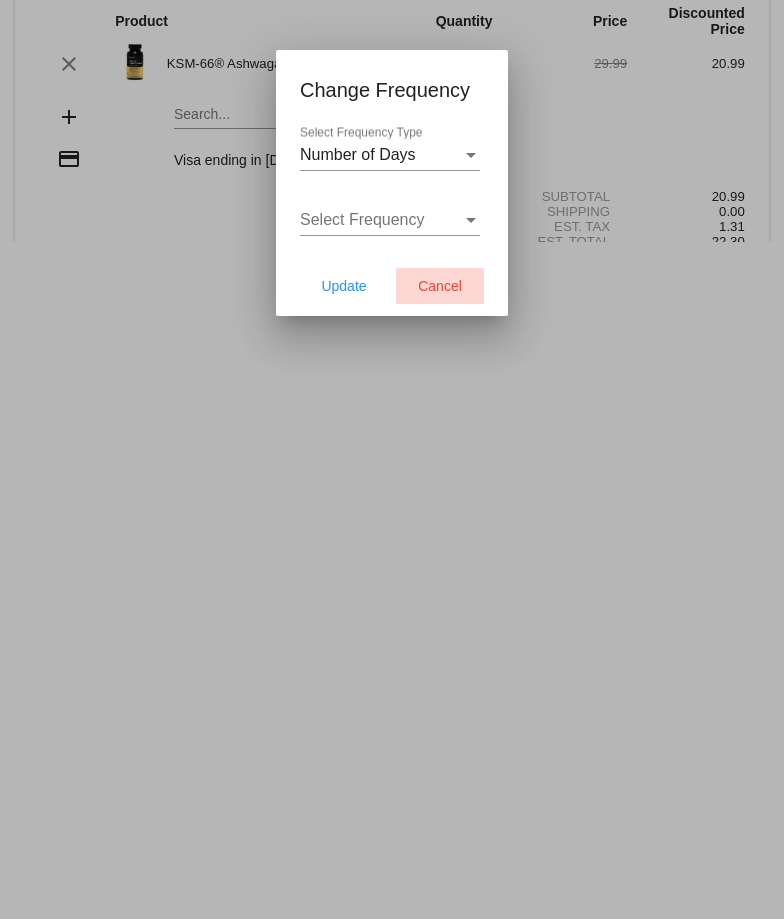 click on "Cancel" 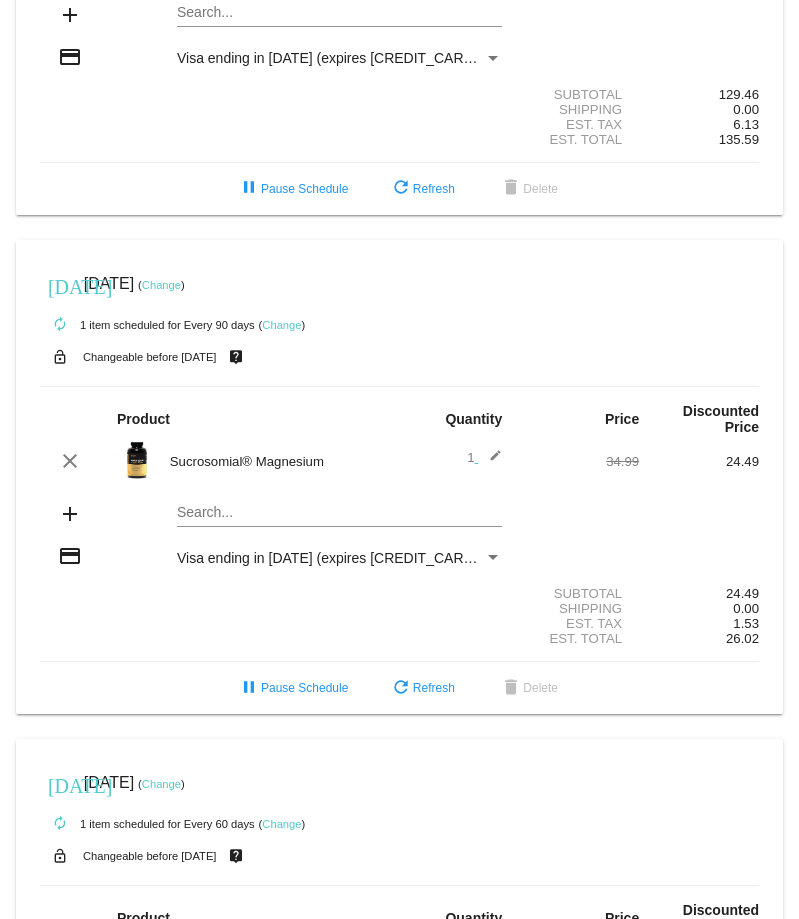 scroll, scrollTop: 377, scrollLeft: 0, axis: vertical 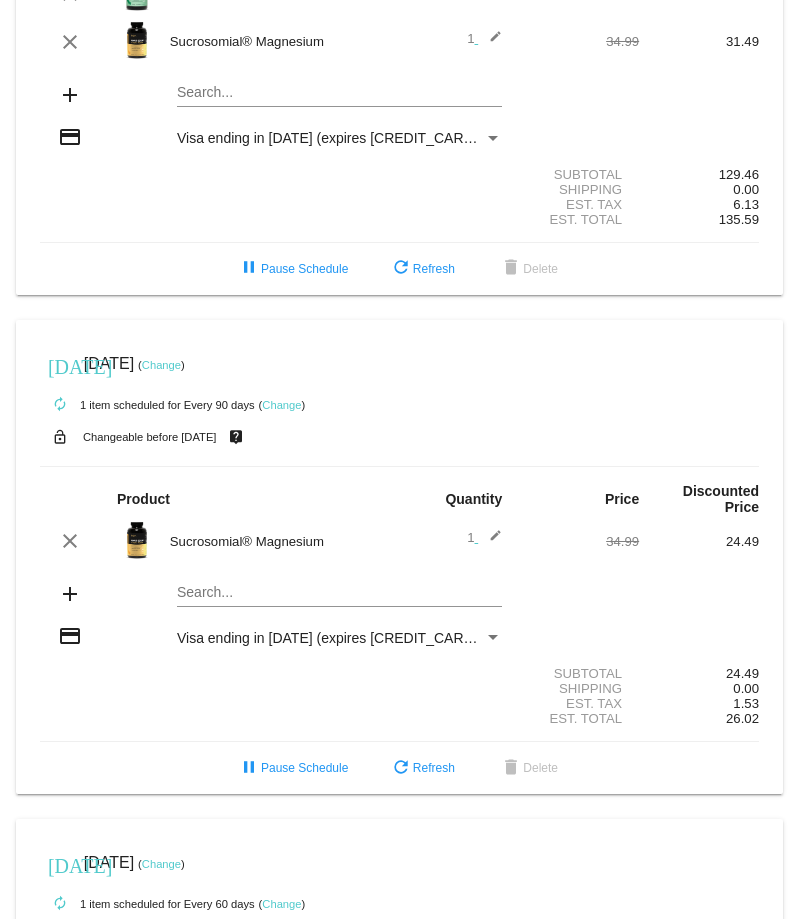 click on "1
edit" 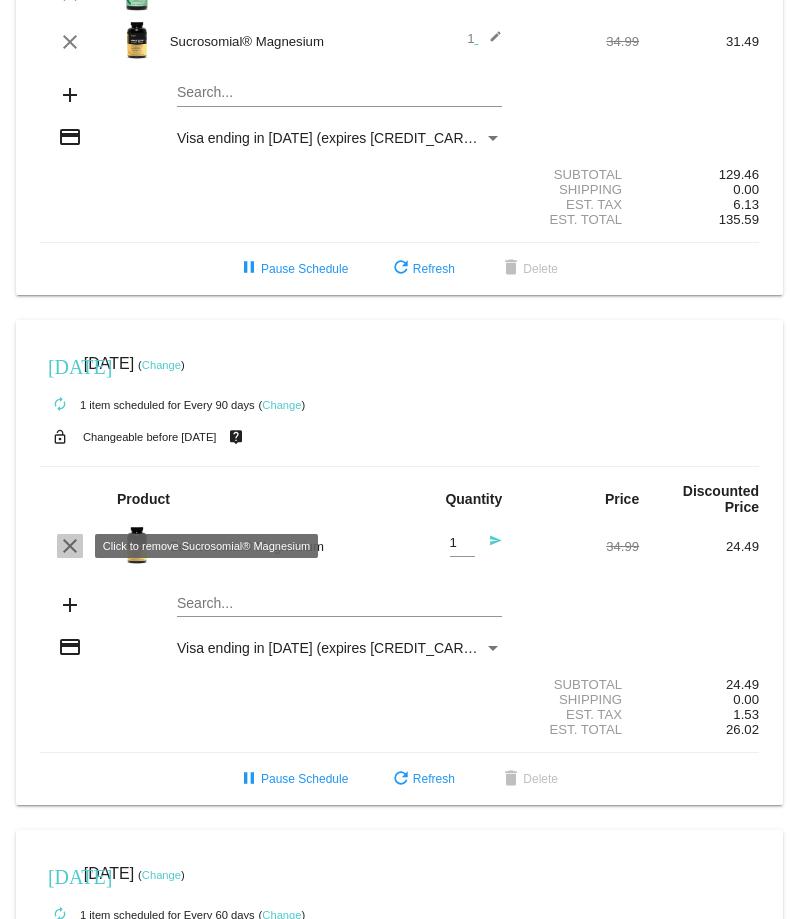 click on "clear" 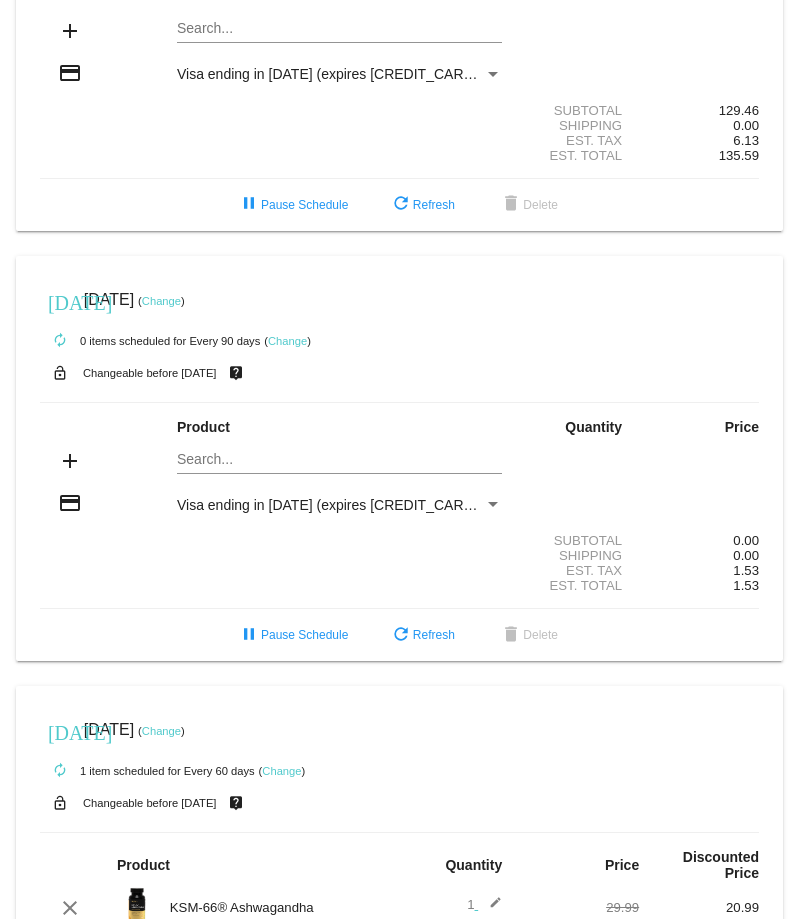 scroll, scrollTop: 0, scrollLeft: 0, axis: both 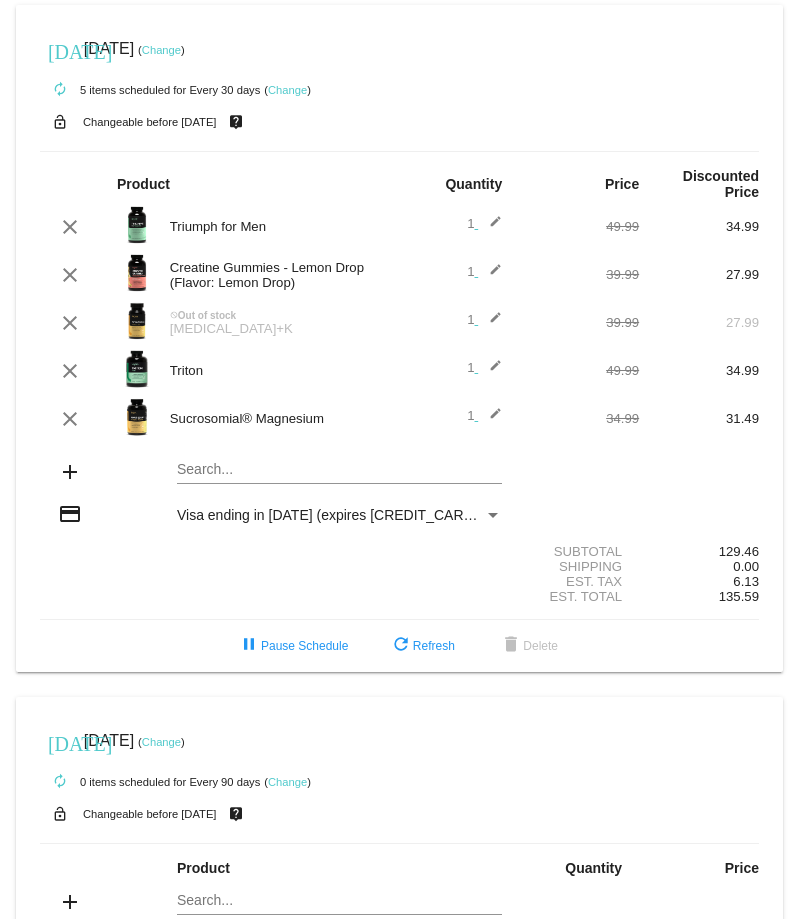 click on "Search..." 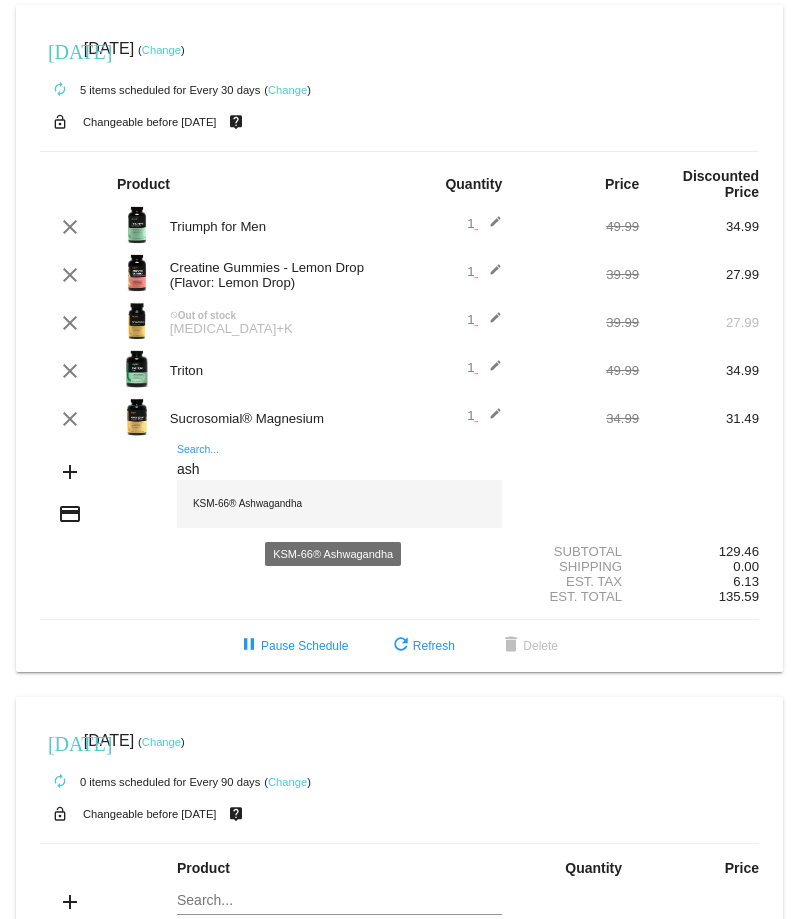 type on "ash" 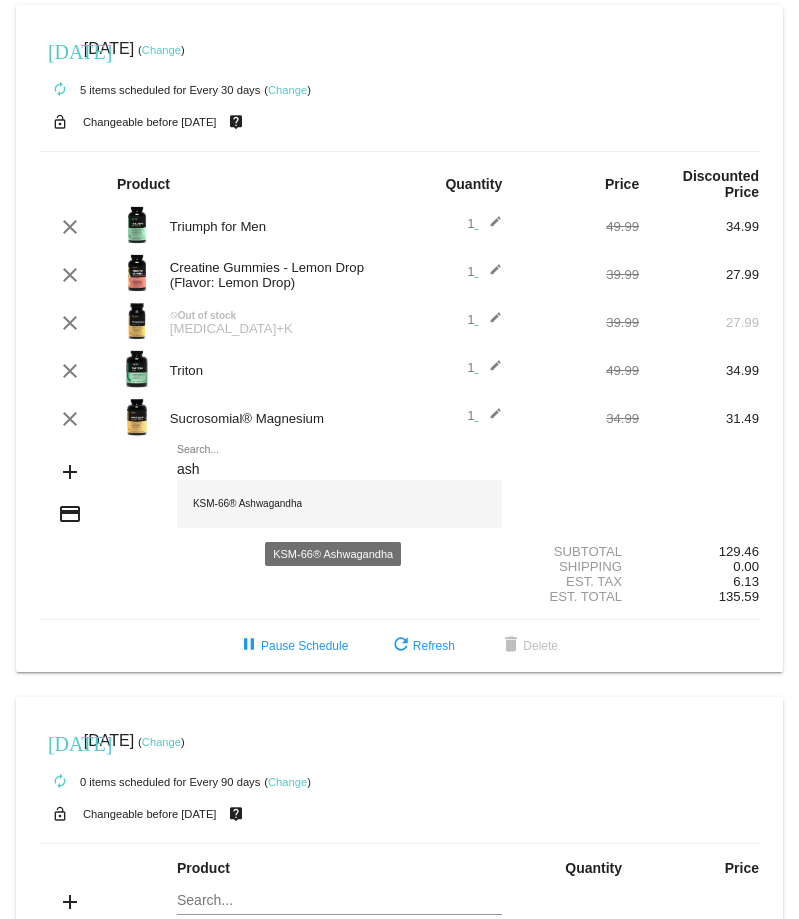 click on "KSM-66® Ashwagandha" 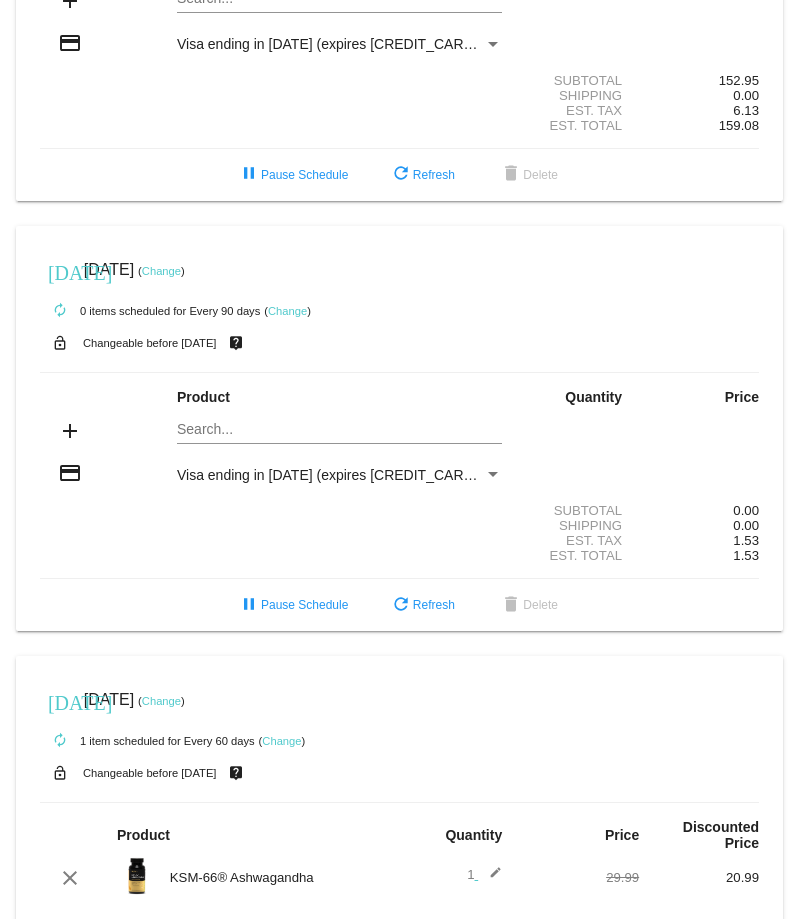 scroll, scrollTop: 156, scrollLeft: 0, axis: vertical 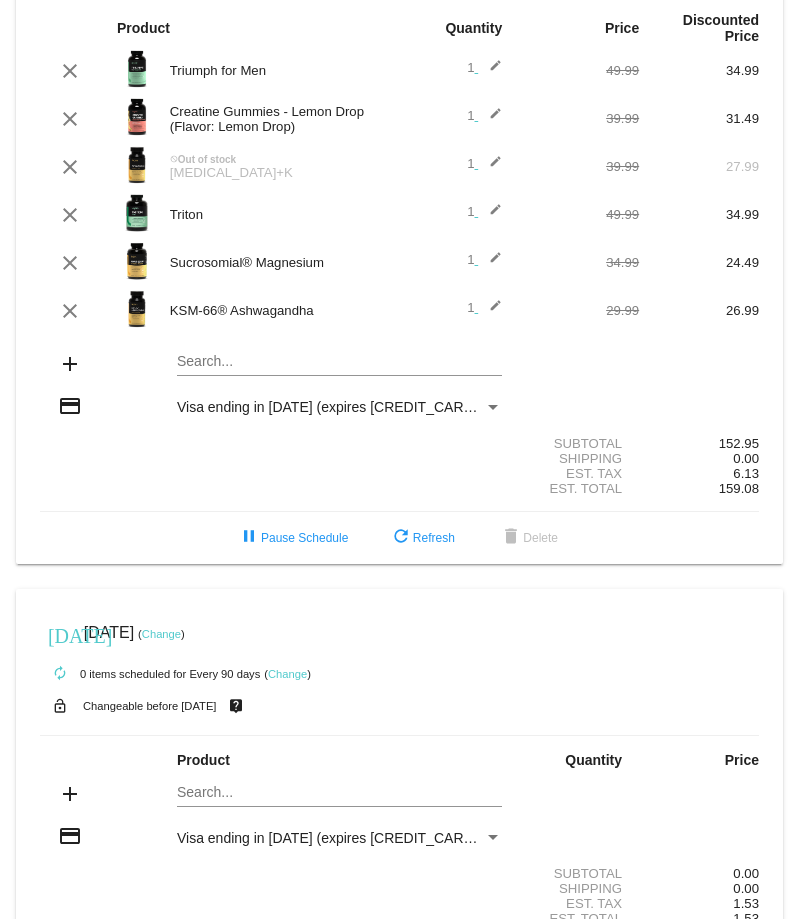 click on "today
Jul 31 2025
( Change )
autorenew
6
items
scheduled for Every 30 days
( Change )
lock_open
Changeable before 7/28/2025
live_help
Product
Quantity
Price
Discounted Price
edit" 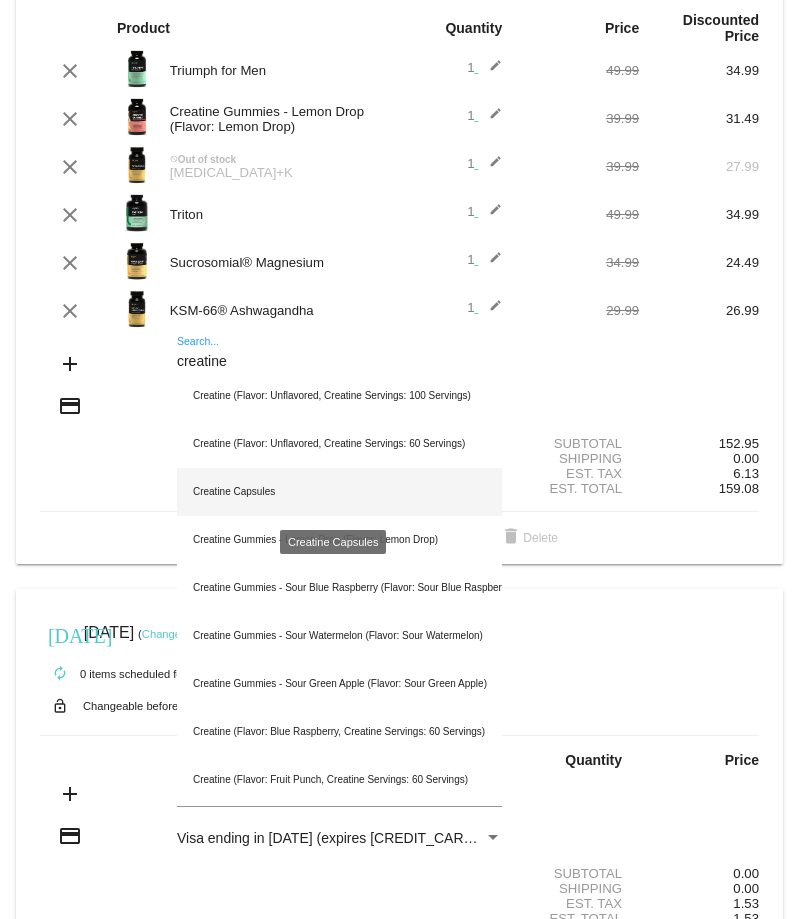 type on "creatine" 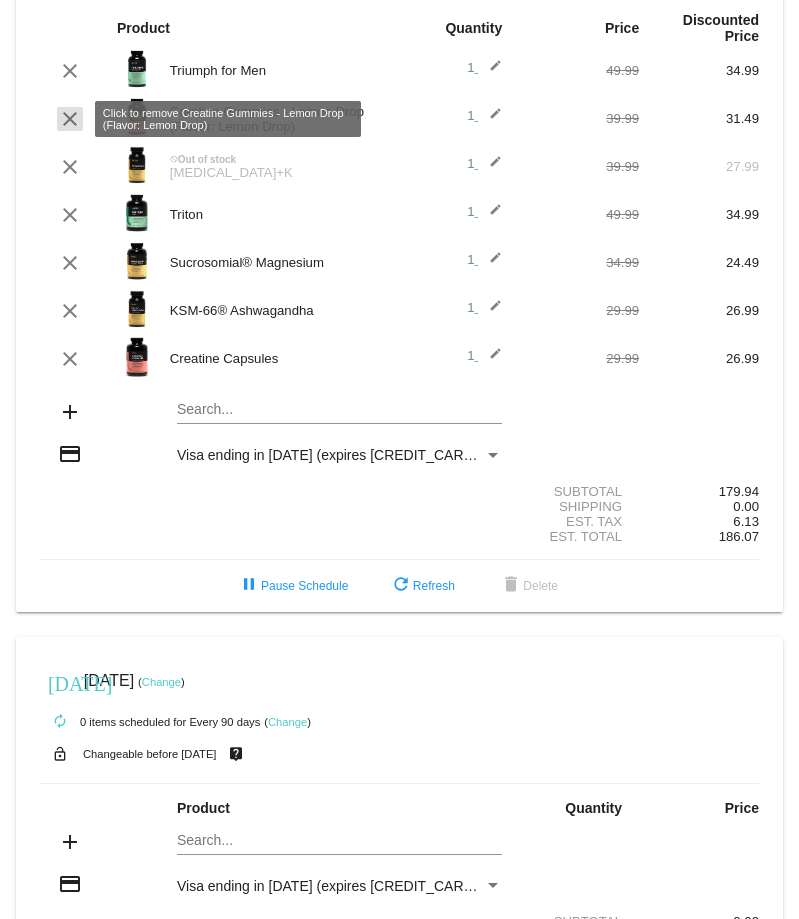 click on "clear" 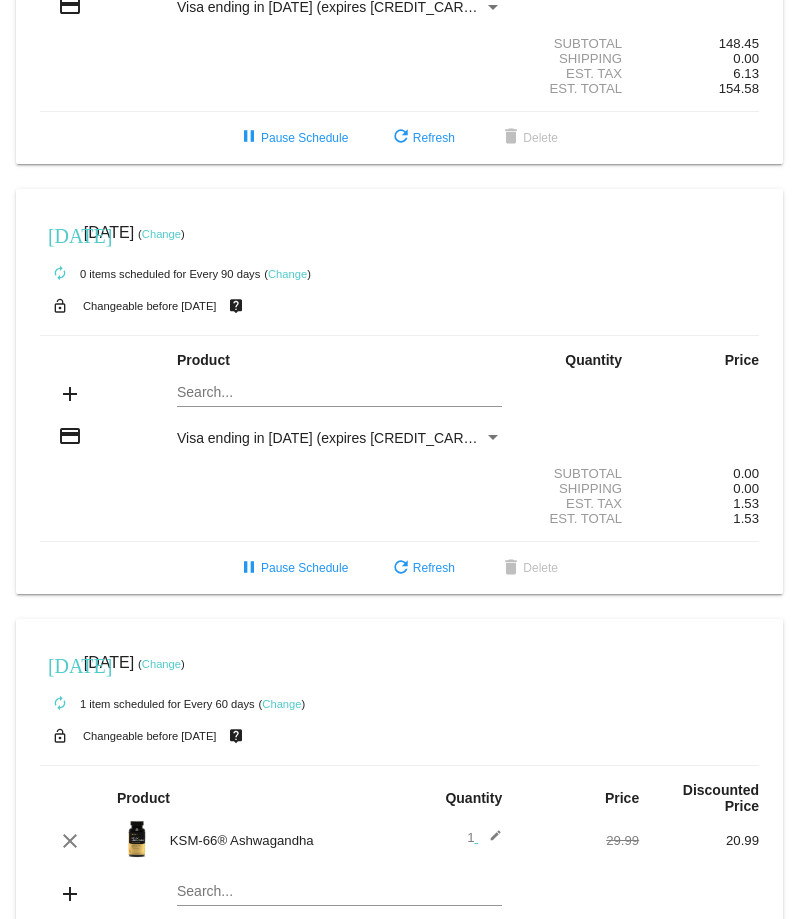 scroll, scrollTop: 756, scrollLeft: 0, axis: vertical 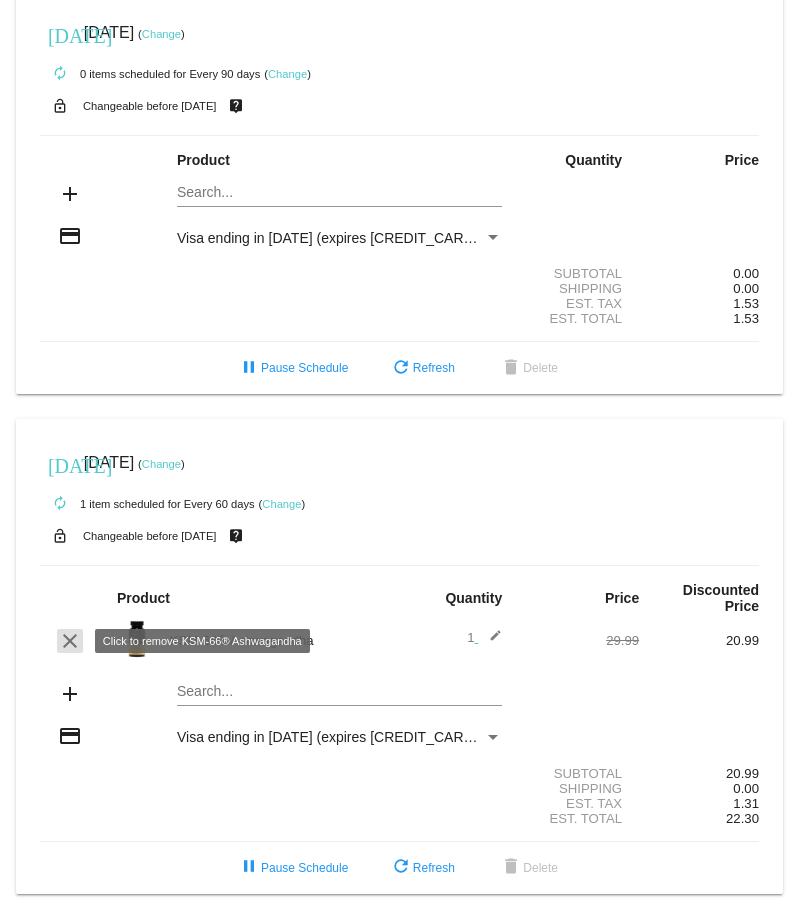 click on "clear" 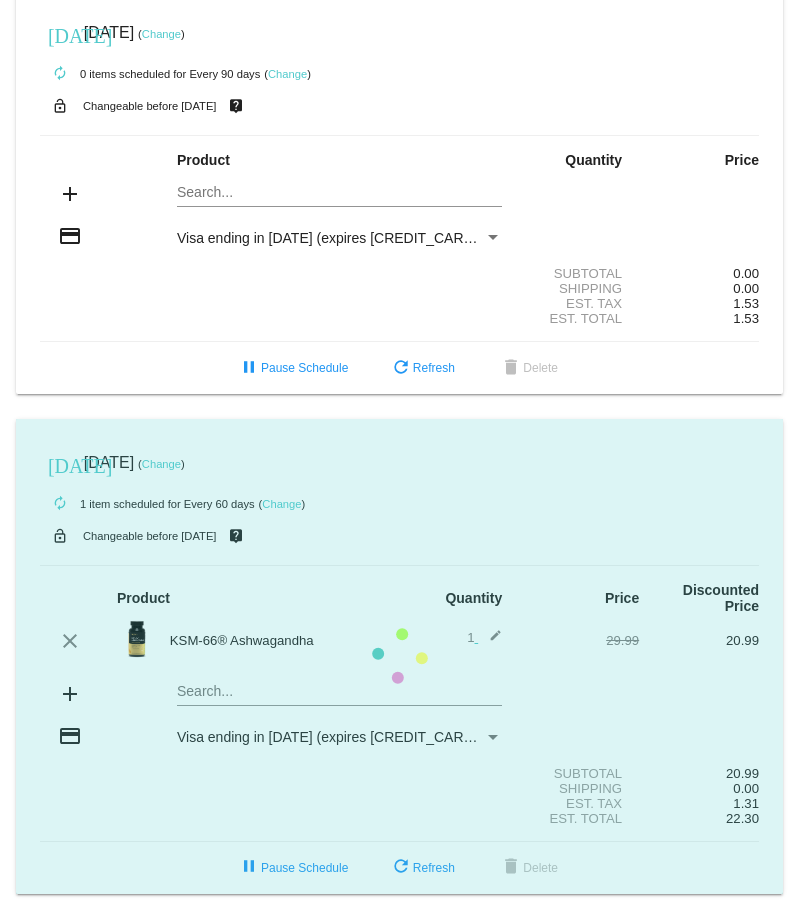 scroll, scrollTop: 687, scrollLeft: 0, axis: vertical 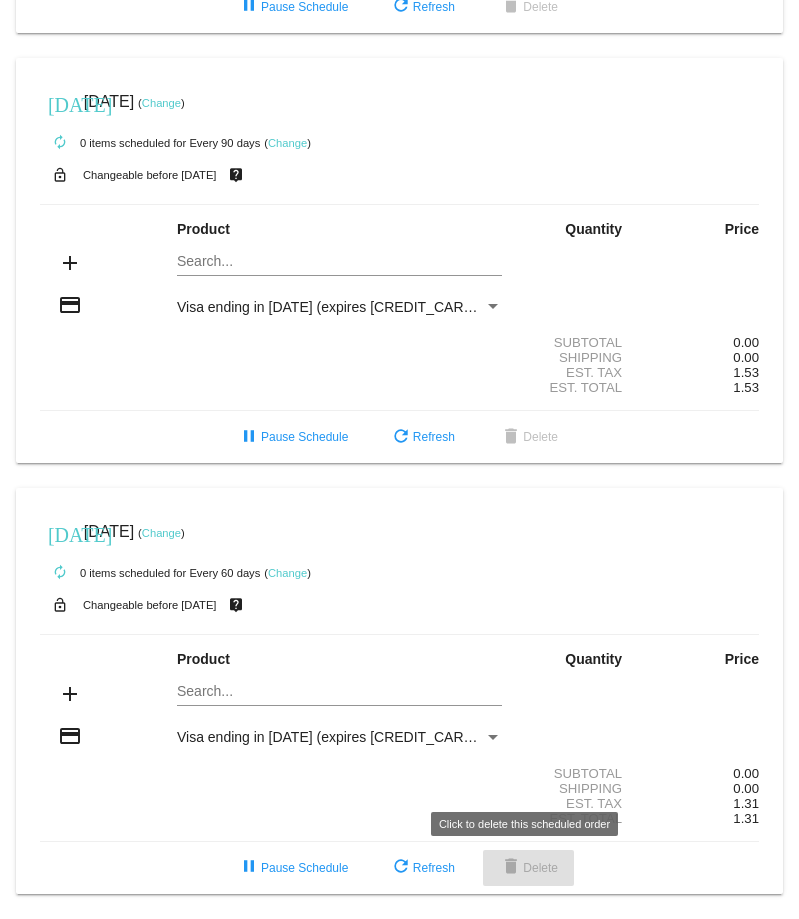 click on "delete  Delete" 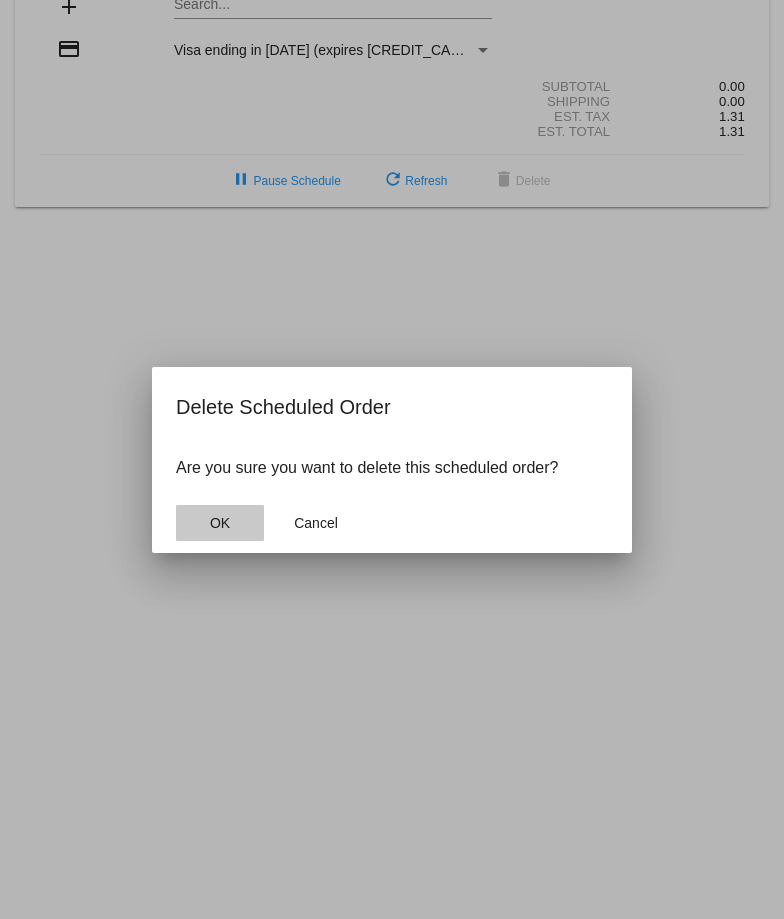 click on "OK" 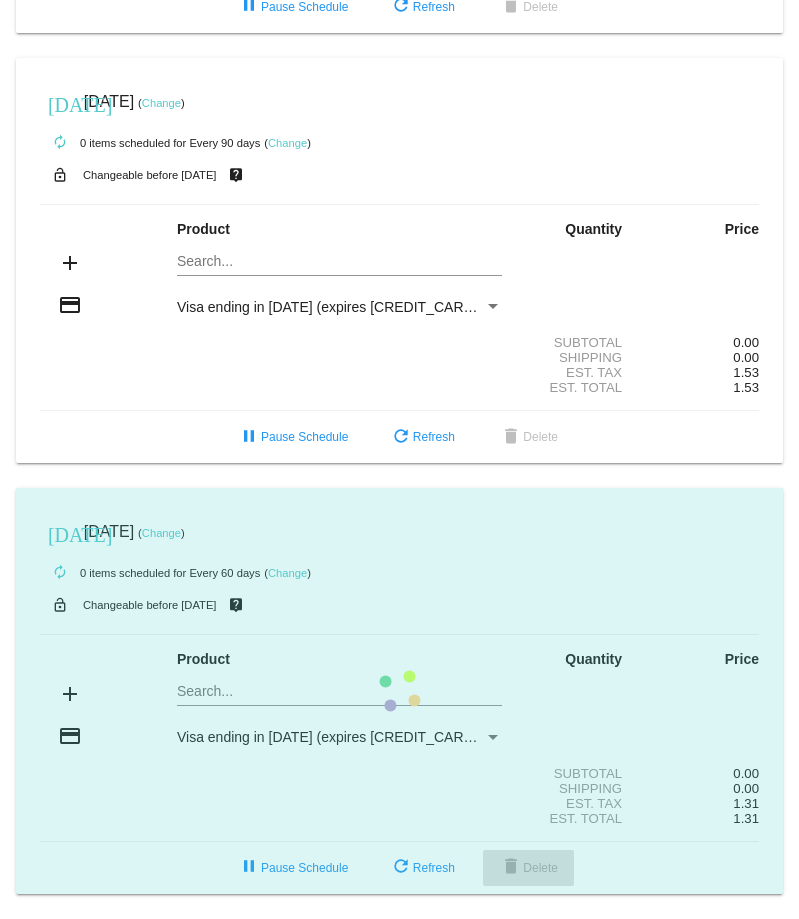 scroll, scrollTop: 256, scrollLeft: 0, axis: vertical 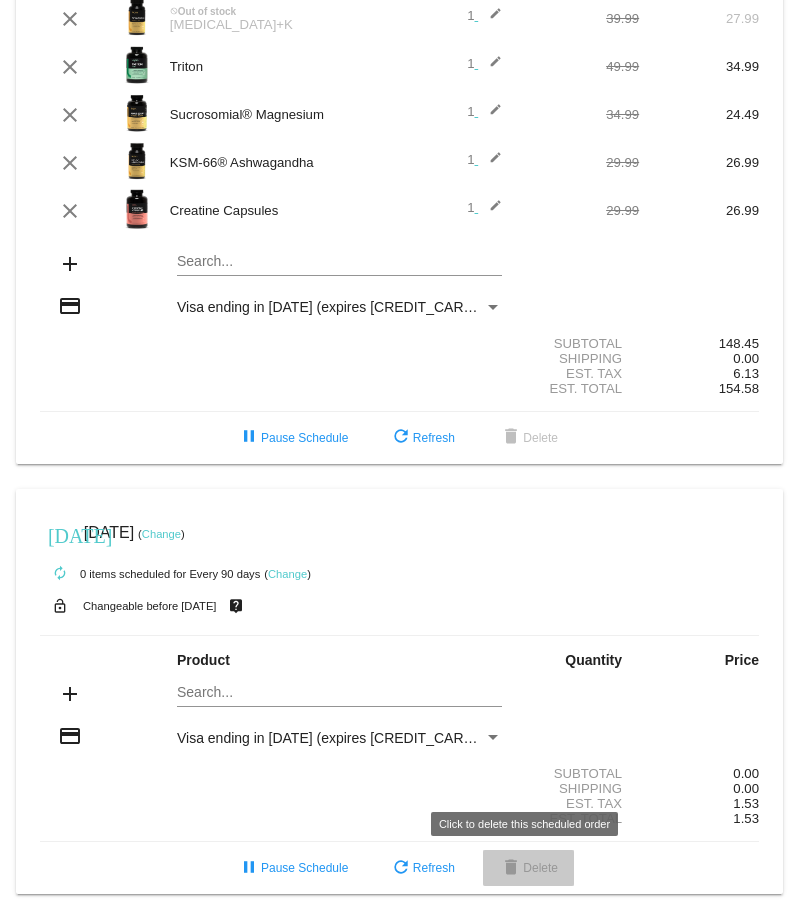click on "delete  Delete" 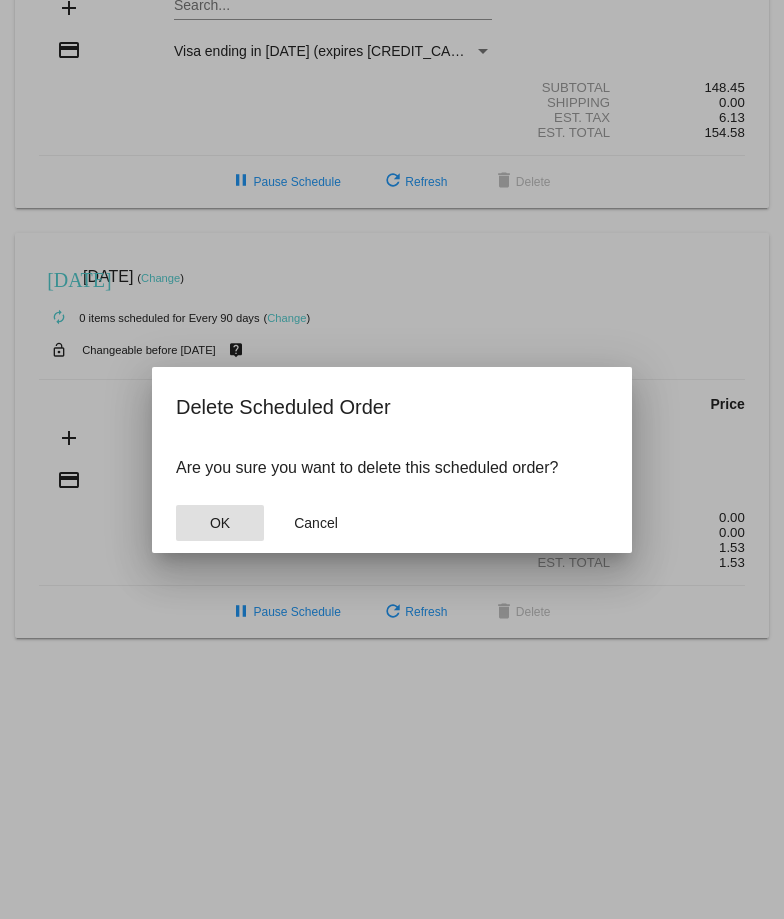 click on "OK" 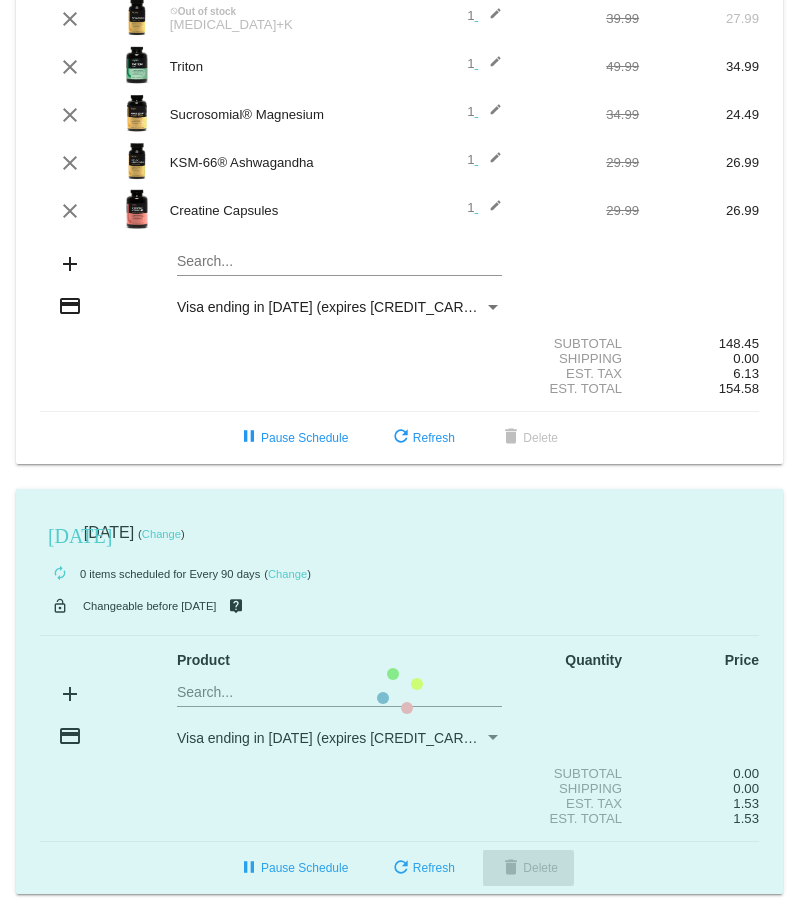 scroll, scrollTop: 0, scrollLeft: 0, axis: both 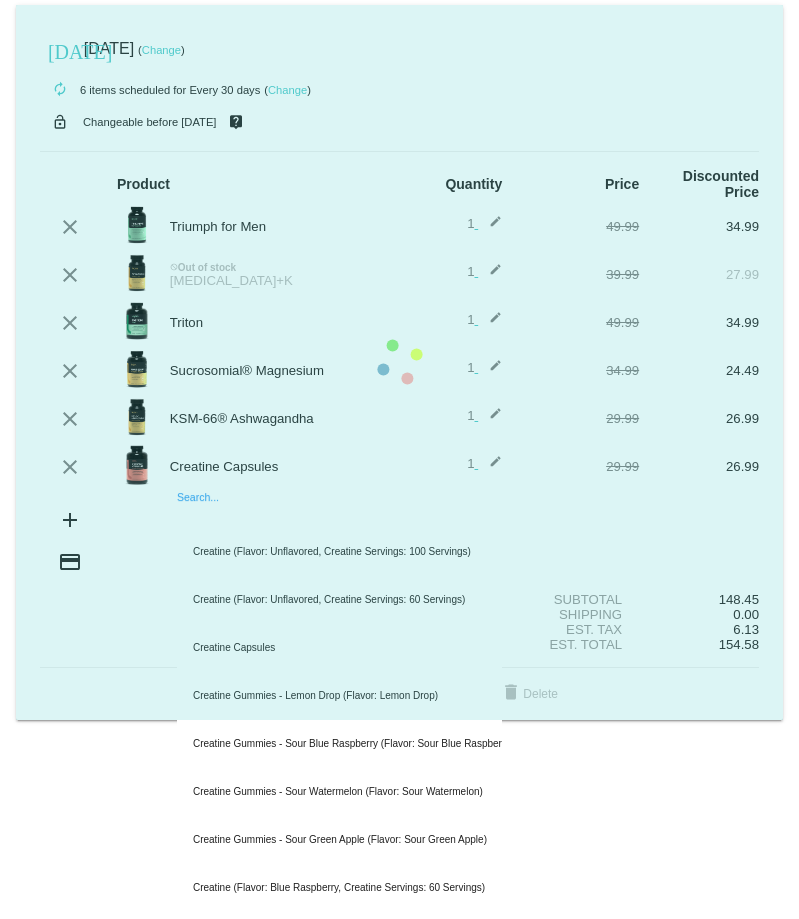 click on "today
Jul 31 2025
( Change )
autorenew
6
items
scheduled for Every 30 days
( Change )
lock_open
Changeable before 7/28/2025
live_help
Product
Quantity
Price
Discounted Price
edit" 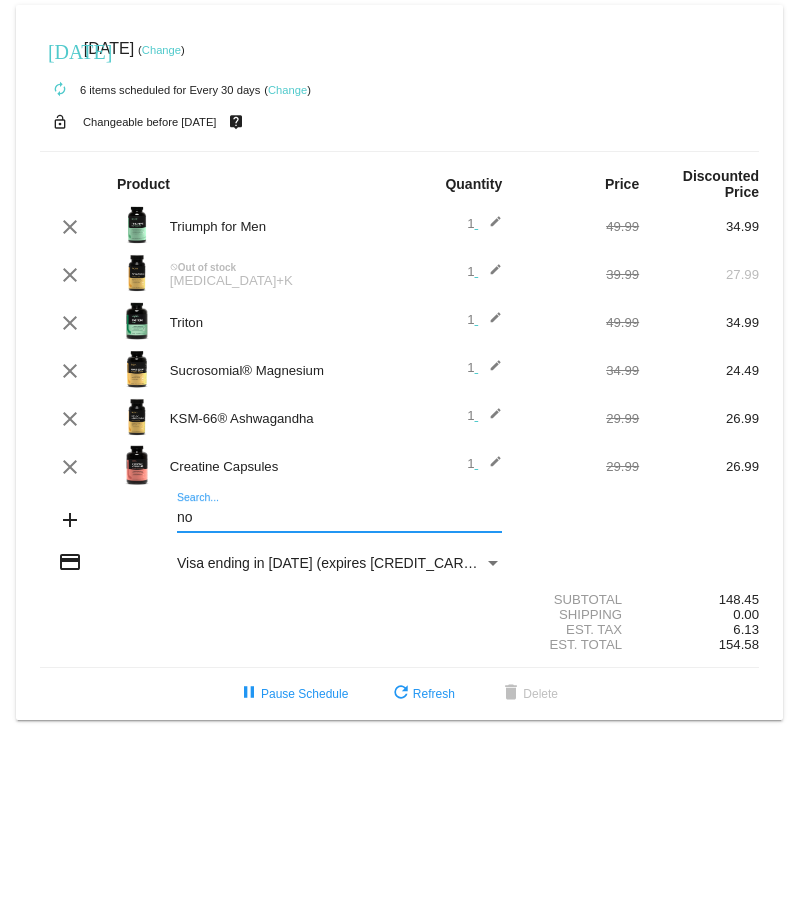 type on "n" 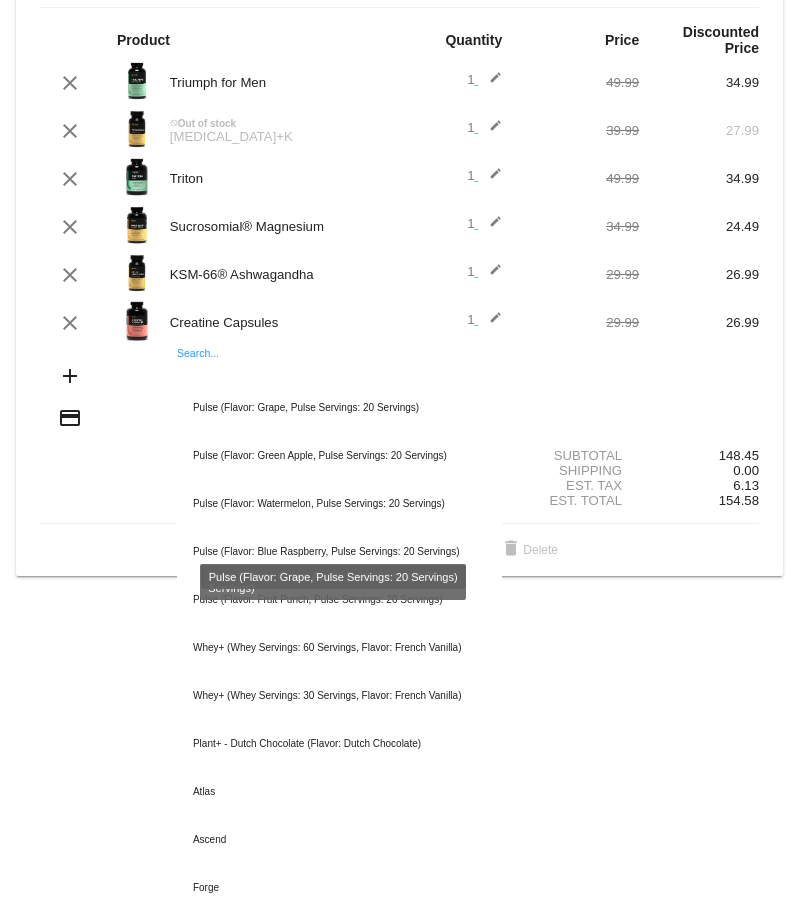 scroll, scrollTop: 0, scrollLeft: 0, axis: both 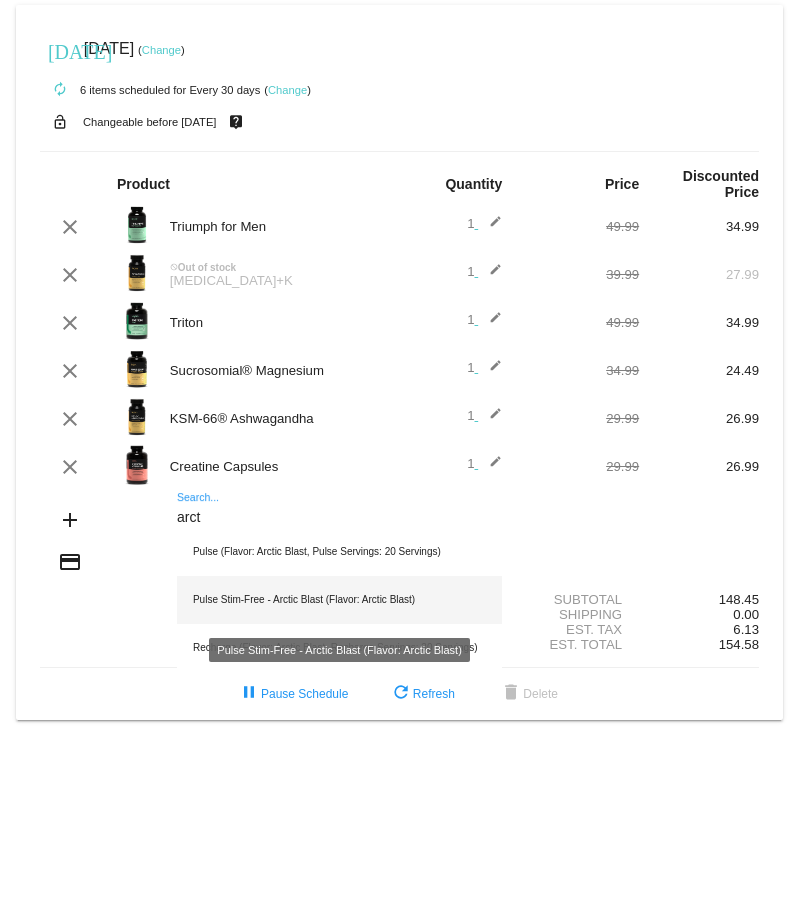 type on "arct" 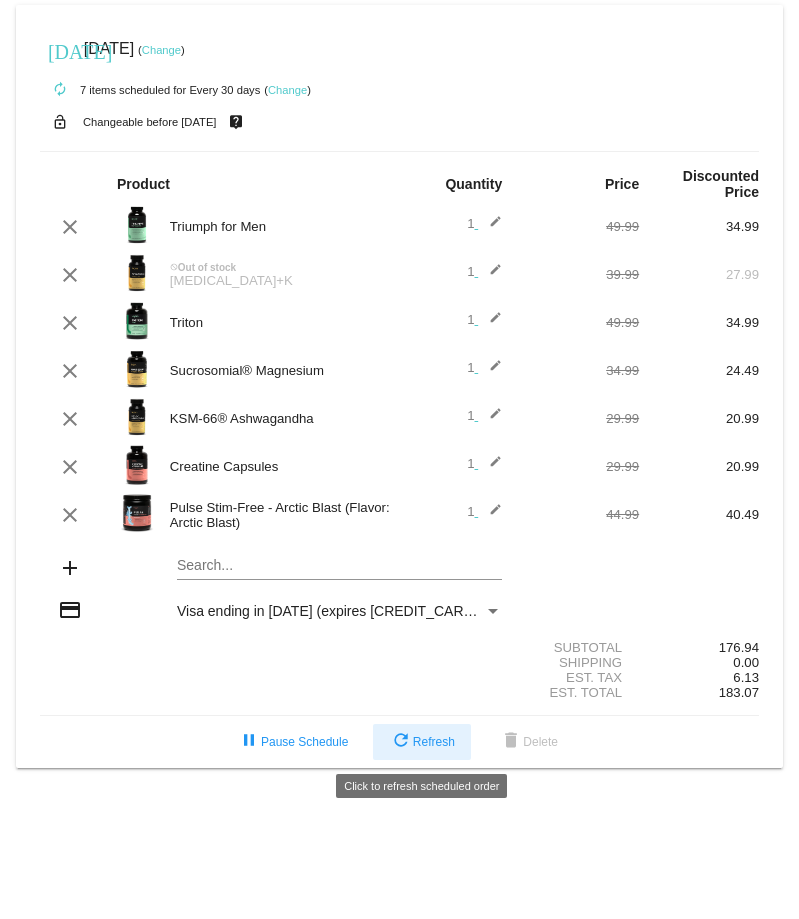 click on "refresh  Refresh" 